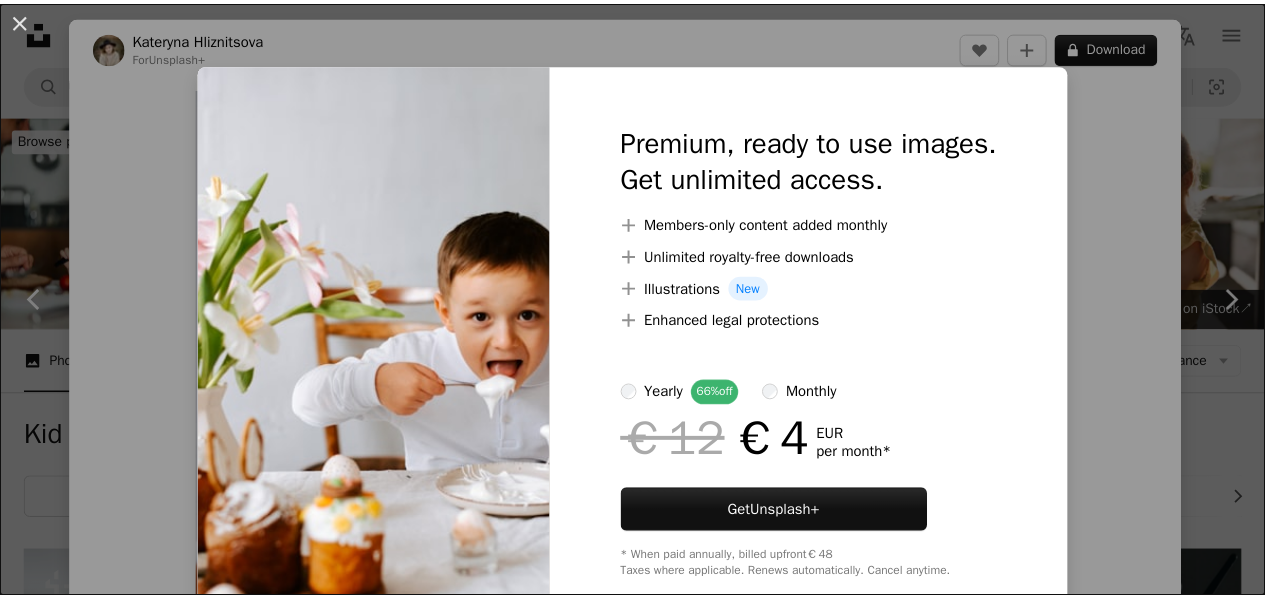 scroll, scrollTop: 1797, scrollLeft: 0, axis: vertical 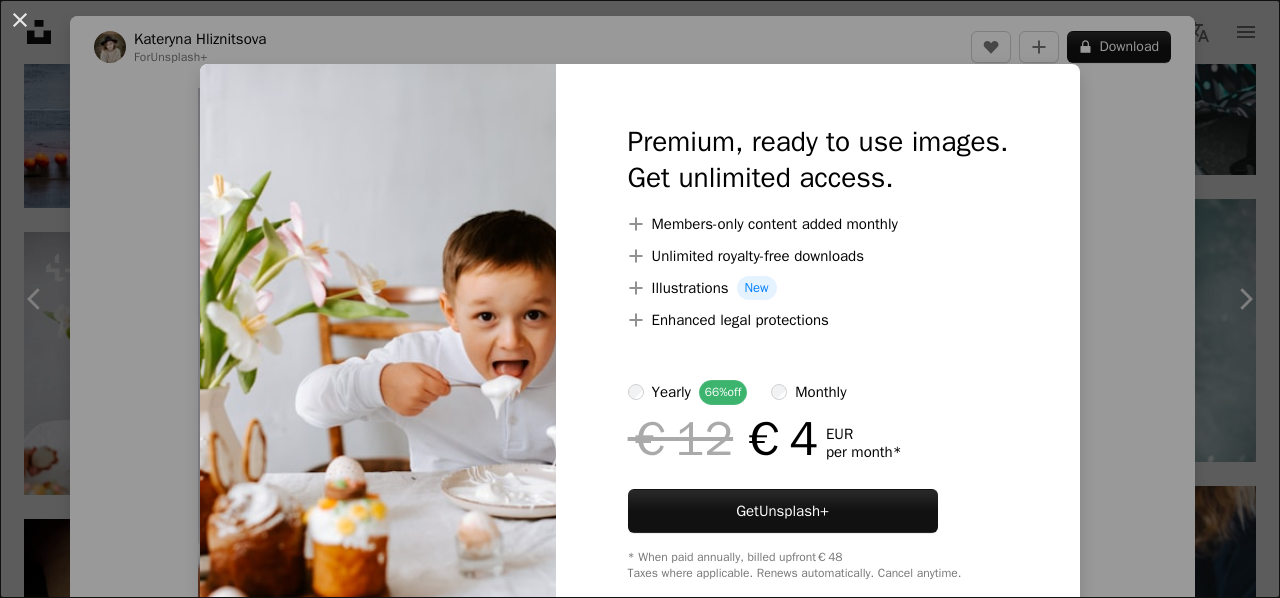 click on "An X shape Premium, ready to use images. Get unlimited access. A plus sign Members-only content added monthly A plus sign Unlimited royalty-free downloads A plus sign Illustrations  New A plus sign Enhanced legal protections yearly 66%  off monthly €12   €4 EUR per month * Get  Unsplash+ * When paid annually, billed upfront  €48 Taxes where applicable. Renews automatically. Cancel anytime." at bounding box center [640, 299] 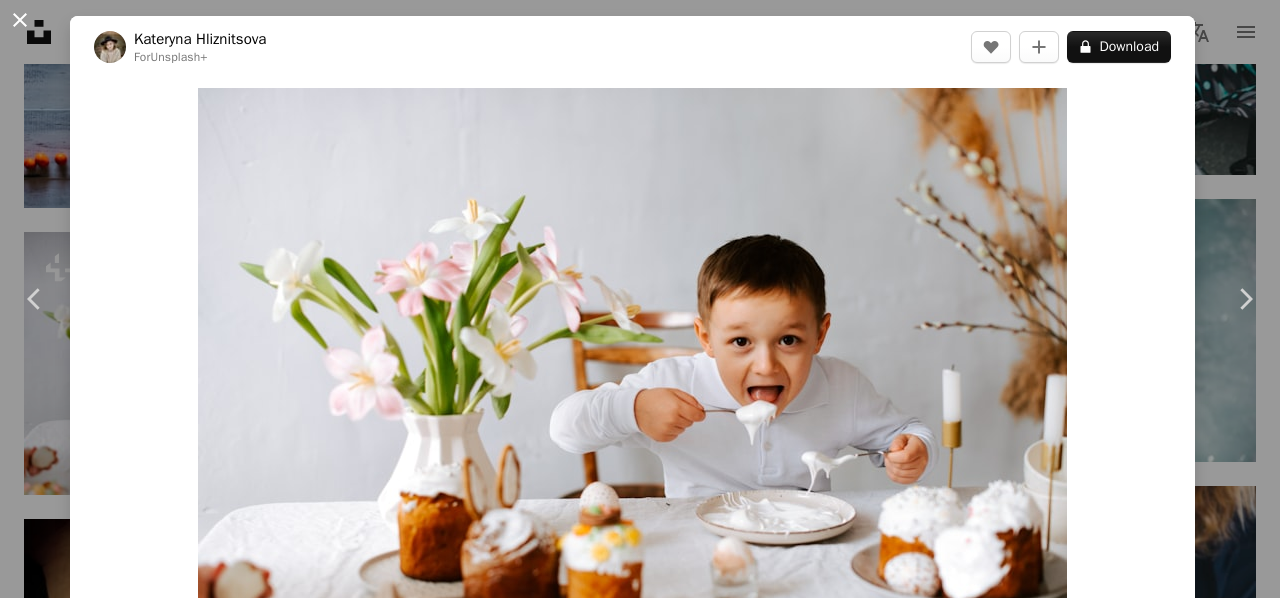 click on "An X shape" at bounding box center [20, 20] 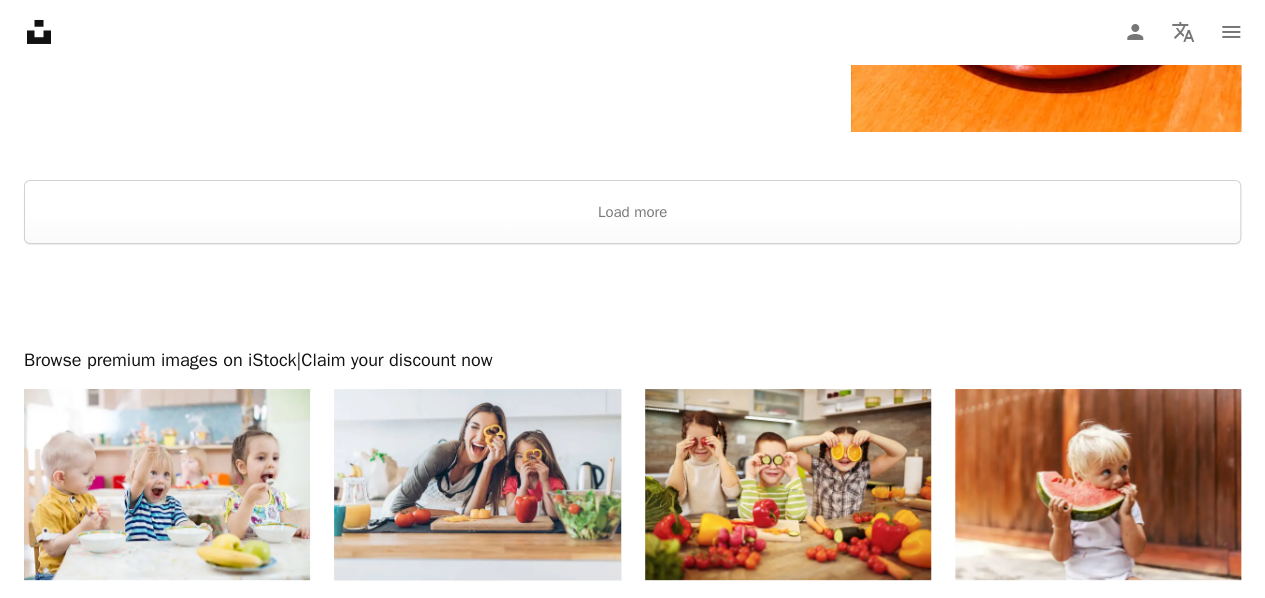 scroll, scrollTop: 3680, scrollLeft: 0, axis: vertical 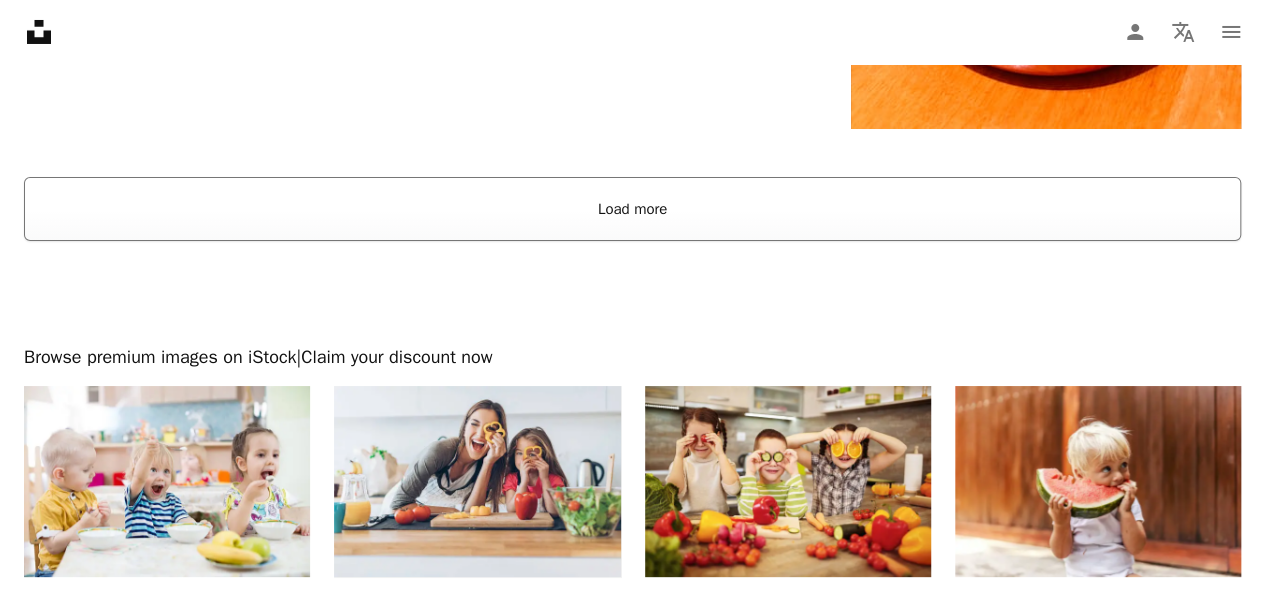 click on "Load more" at bounding box center (632, 209) 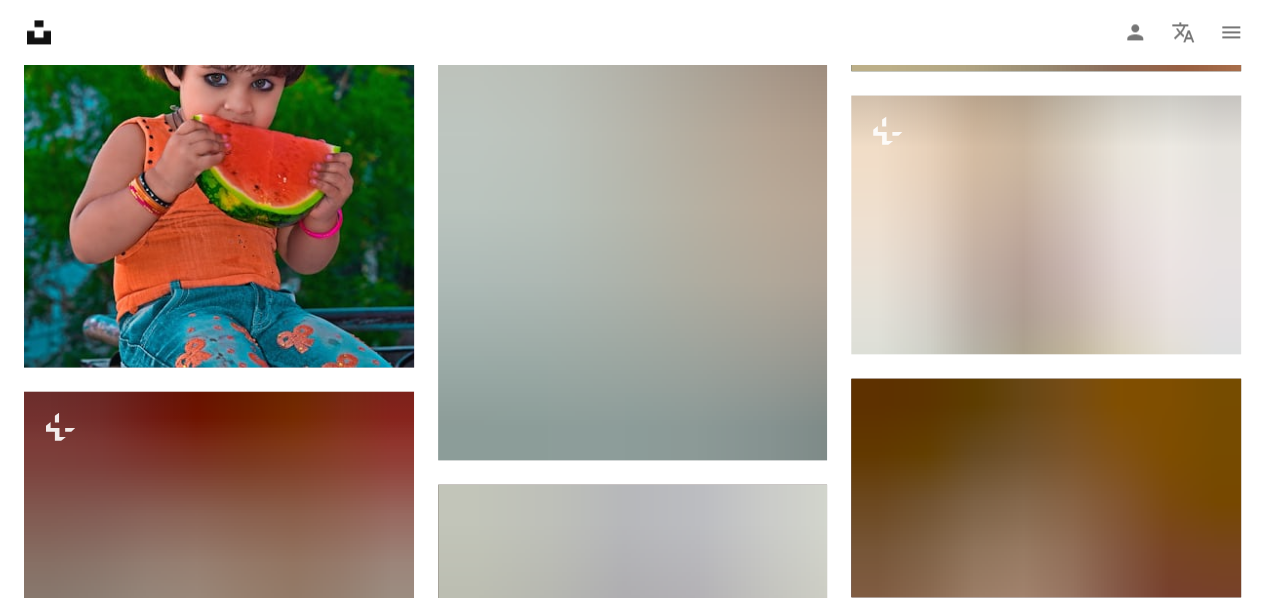 scroll, scrollTop: 16752, scrollLeft: 0, axis: vertical 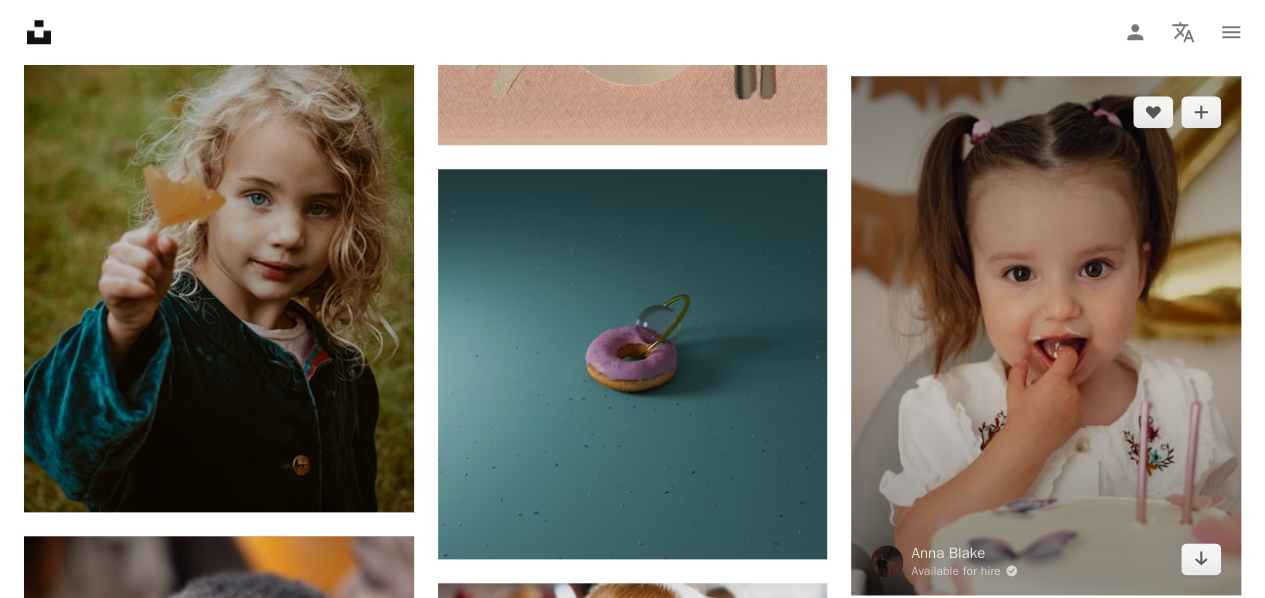 click at bounding box center (1046, 335) 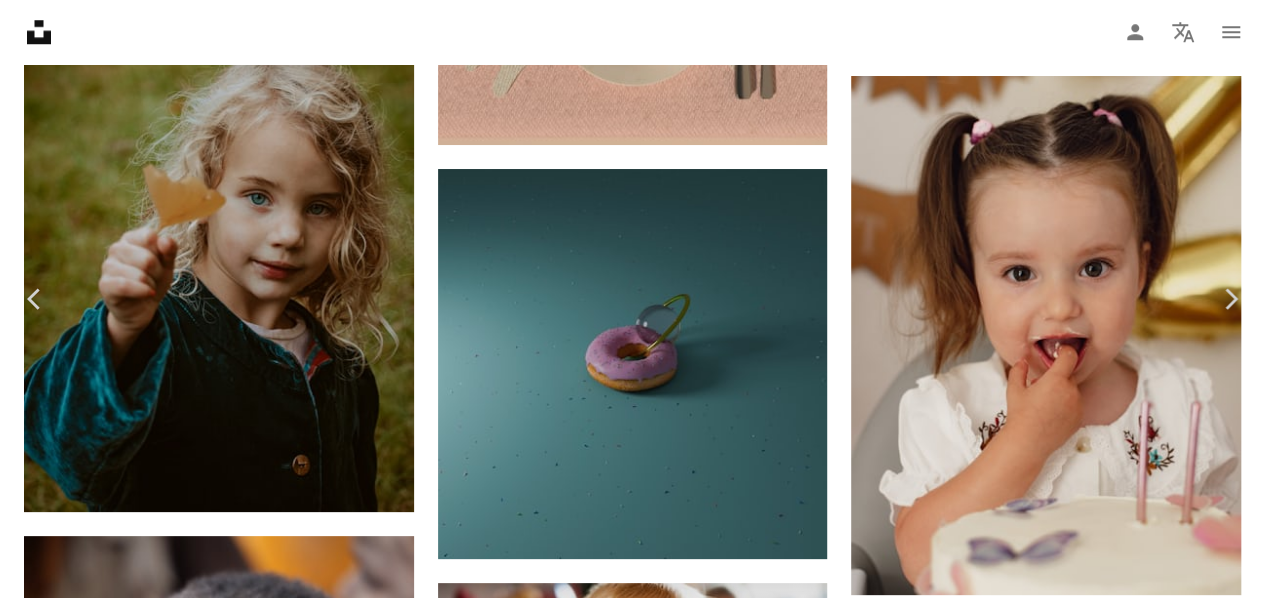 click on "Download free" at bounding box center (1066, 3222) 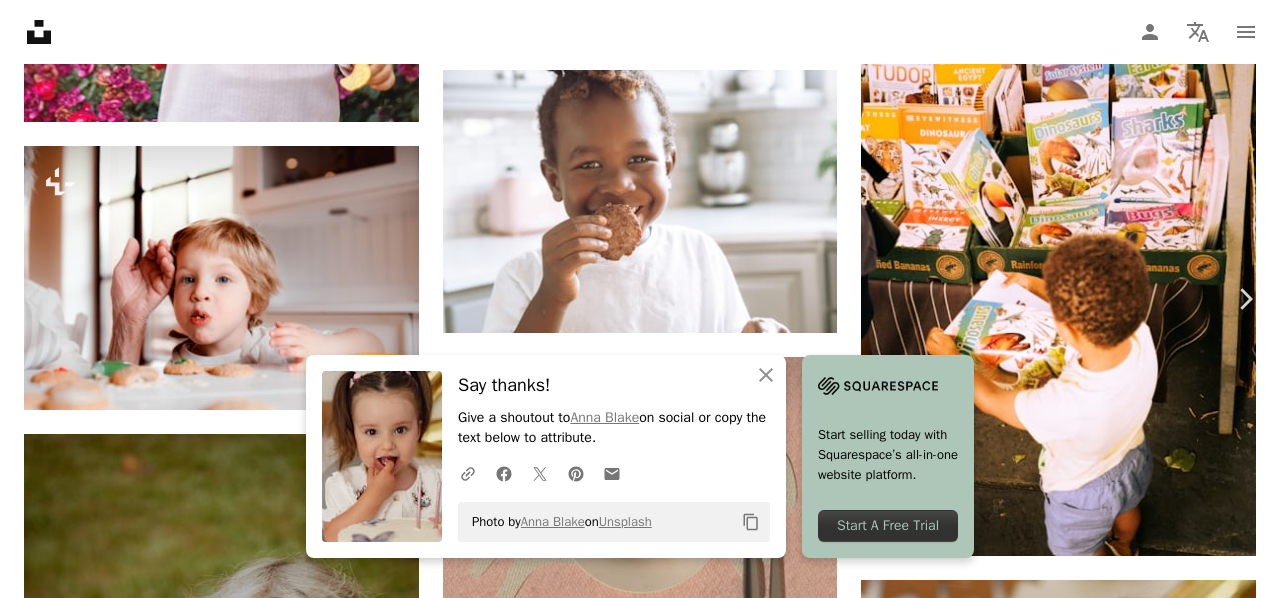 drag, startPoint x: 2, startPoint y: 406, endPoint x: 0, endPoint y: 11, distance: 395.00507 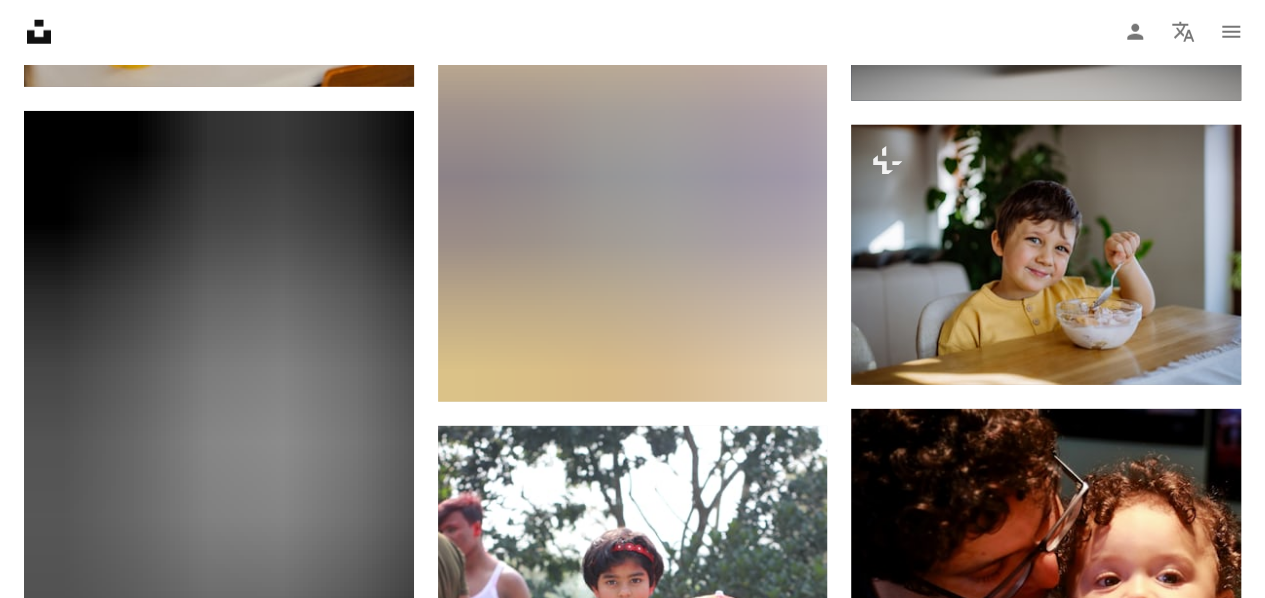 scroll, scrollTop: 44523, scrollLeft: 0, axis: vertical 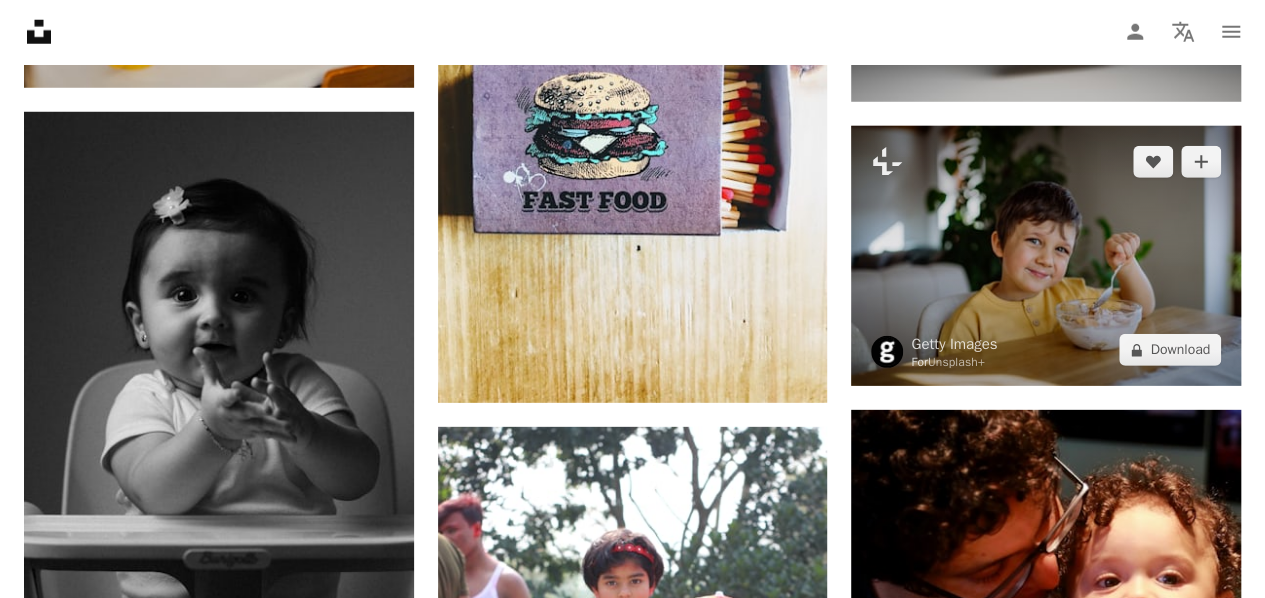 click at bounding box center [1046, 256] 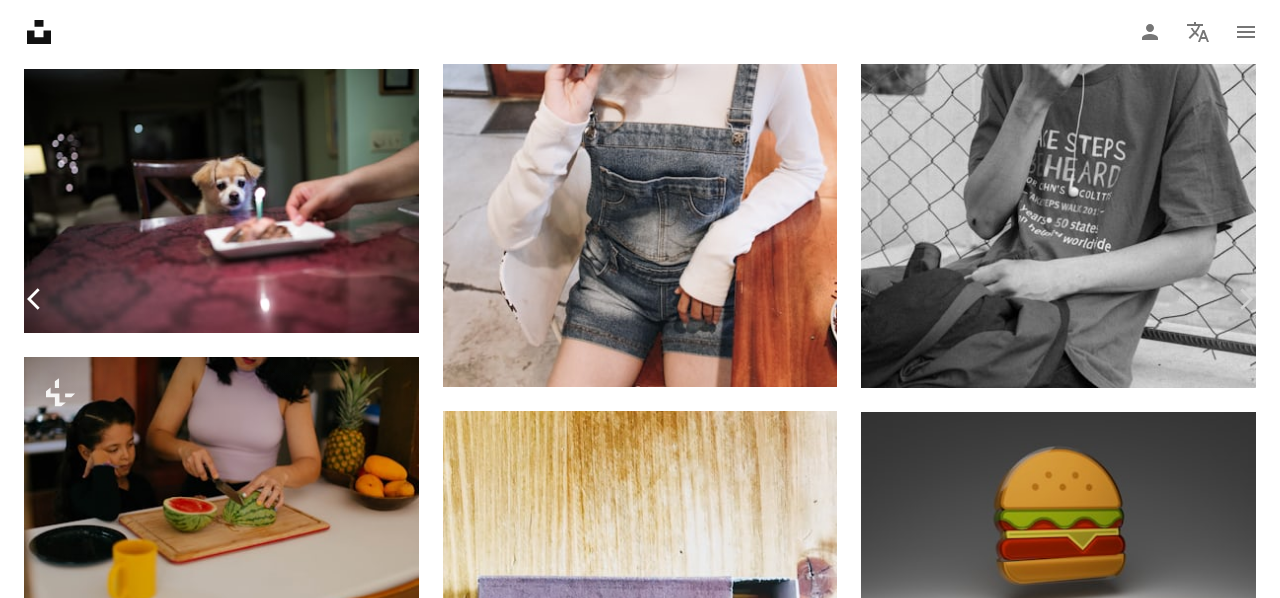 click on "Chevron left" at bounding box center [35, 299] 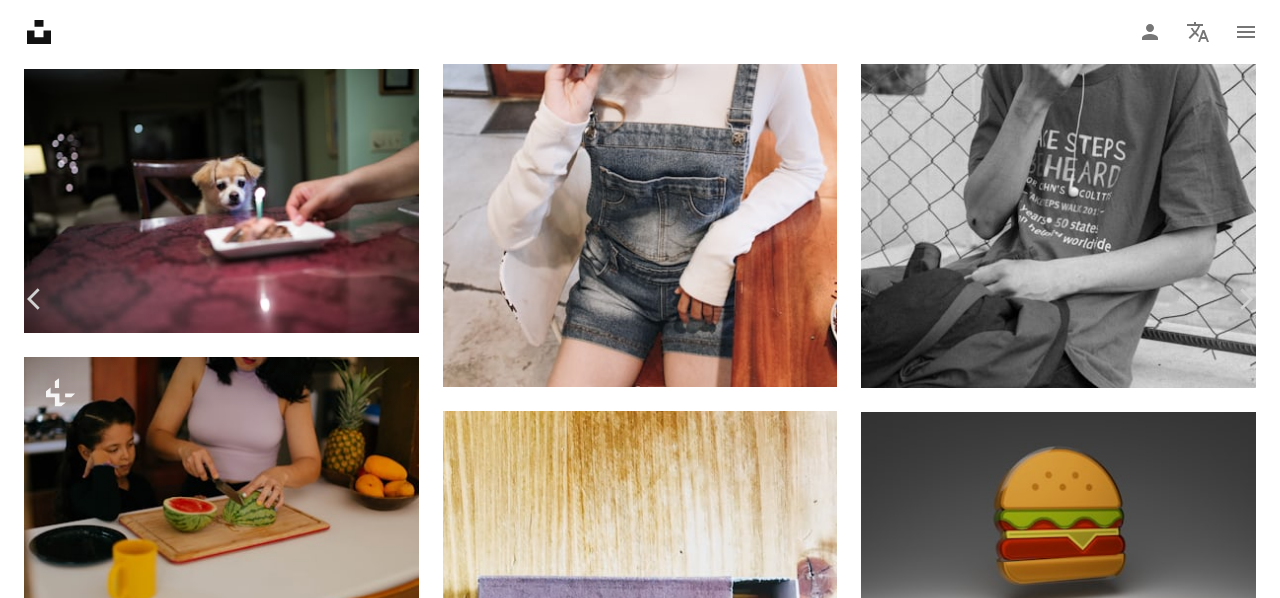 click on "An X shape" at bounding box center [20, 20] 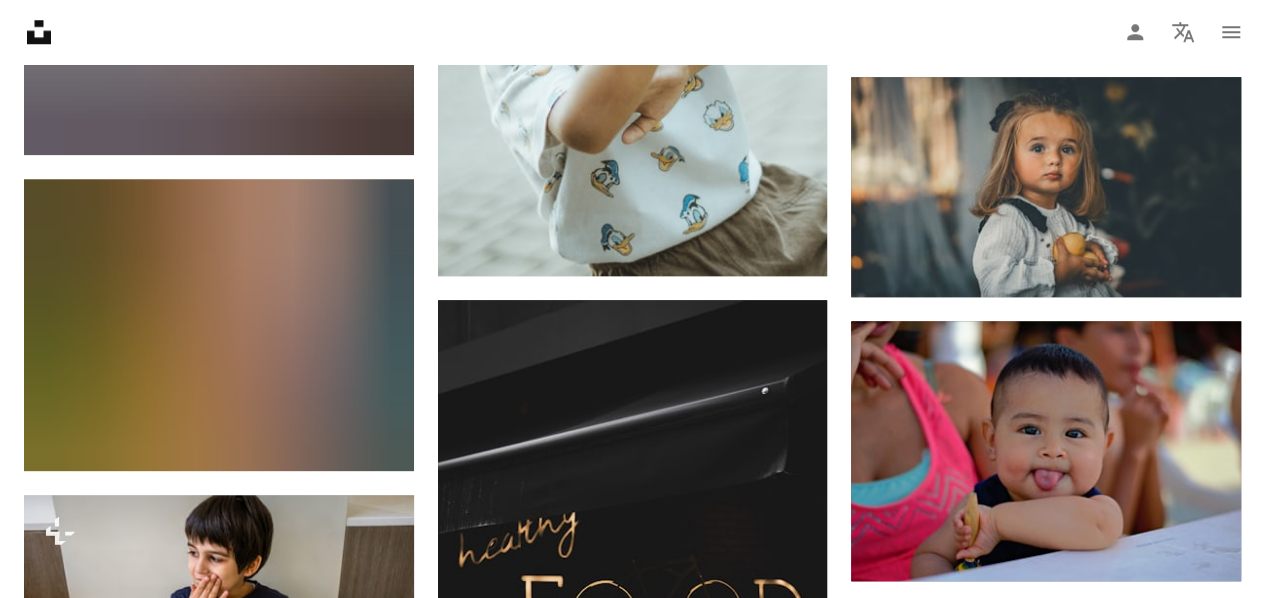 scroll, scrollTop: 50235, scrollLeft: 0, axis: vertical 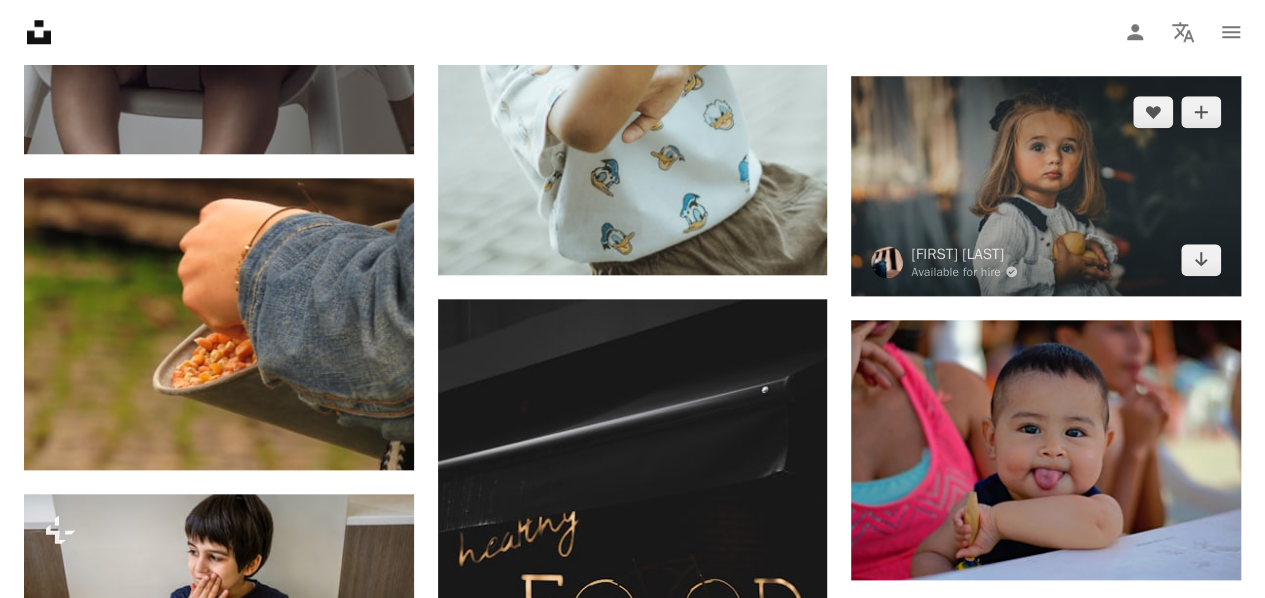 click at bounding box center (1046, 185) 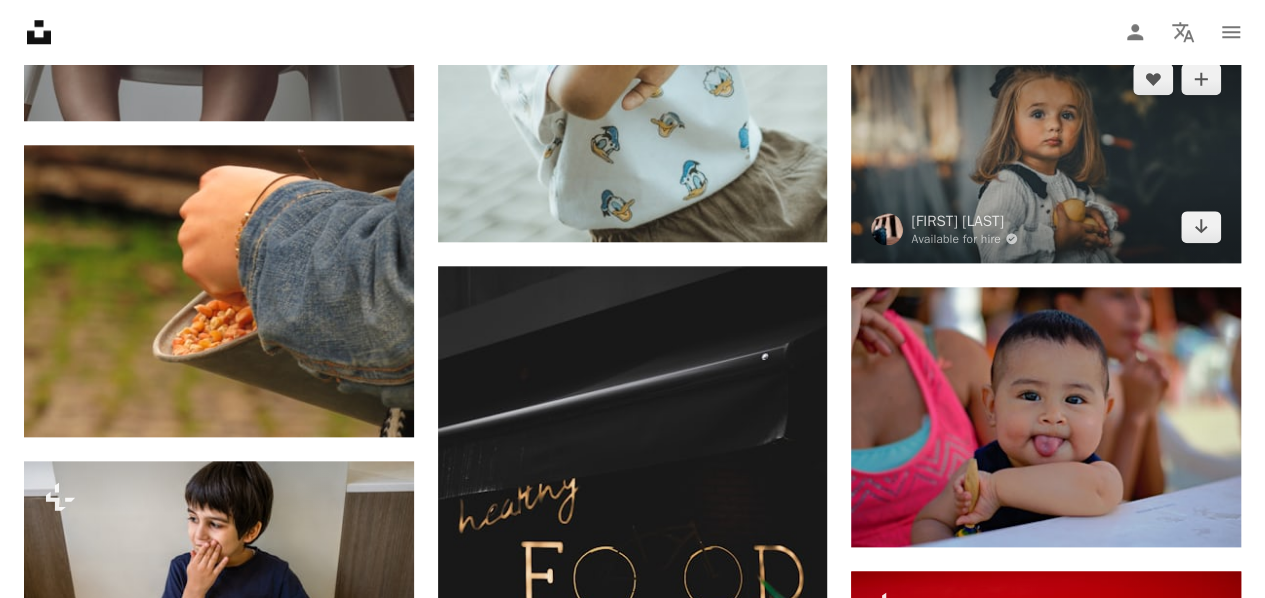 scroll, scrollTop: 50202, scrollLeft: 0, axis: vertical 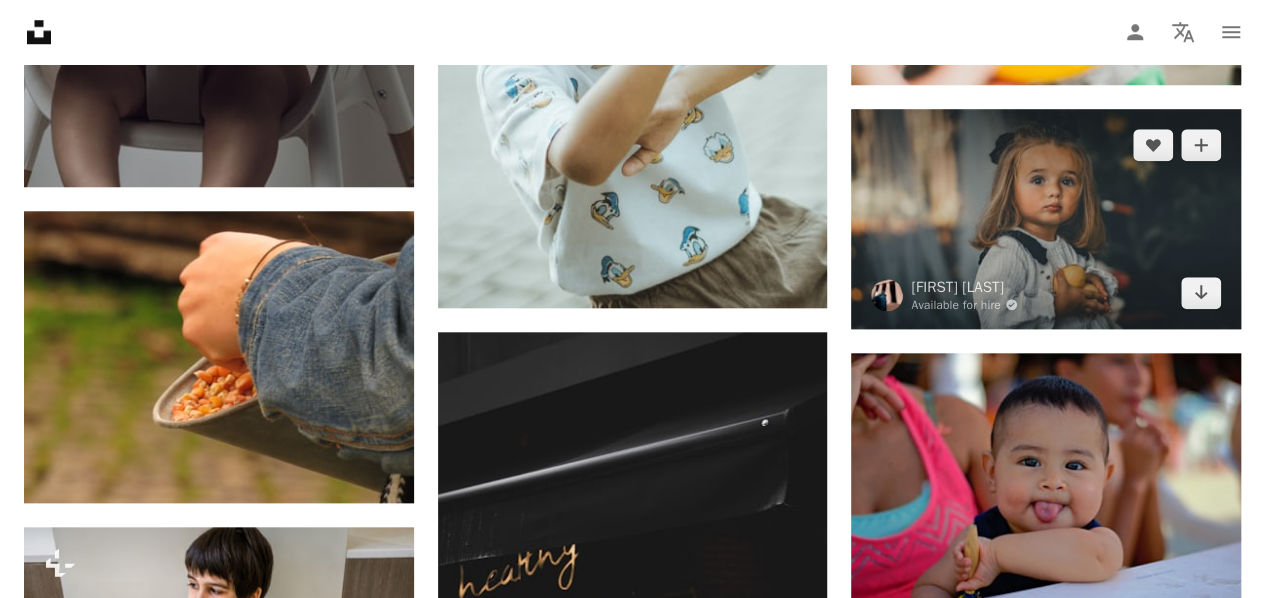 click at bounding box center (1046, 218) 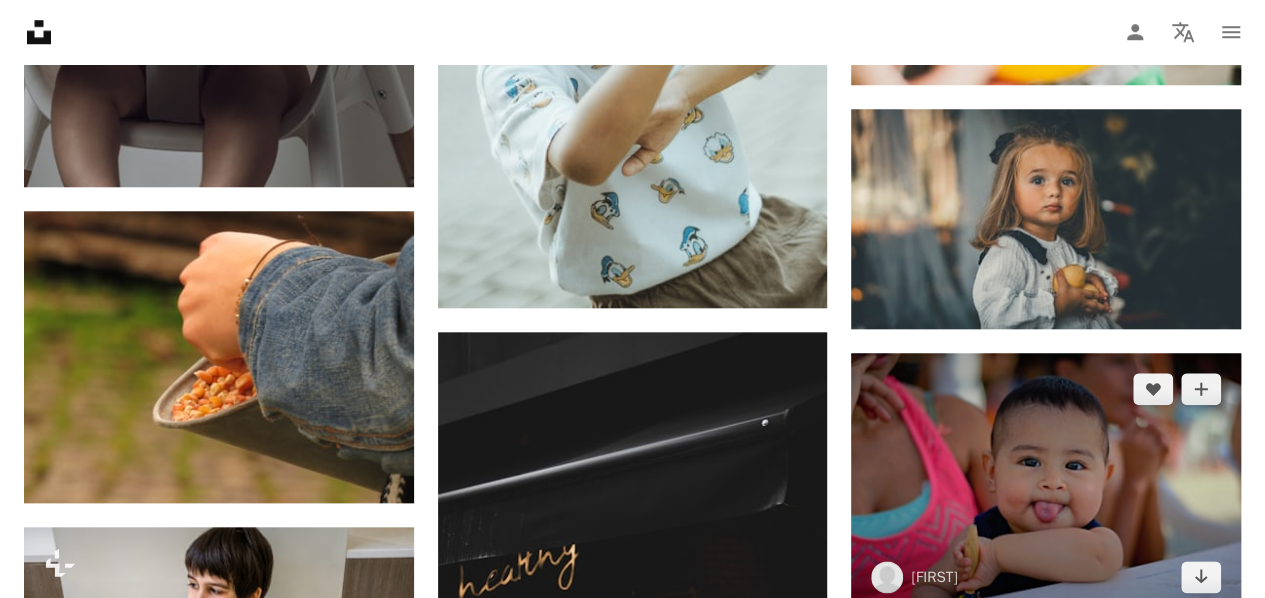 click at bounding box center [1046, 483] 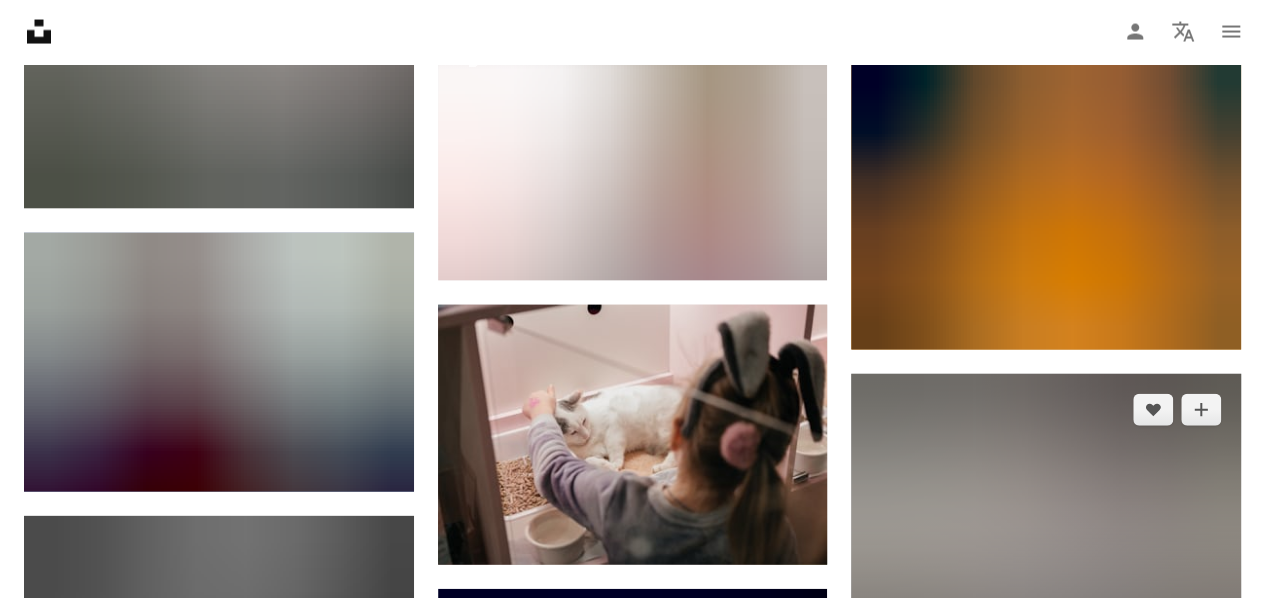 scroll, scrollTop: 51390, scrollLeft: 0, axis: vertical 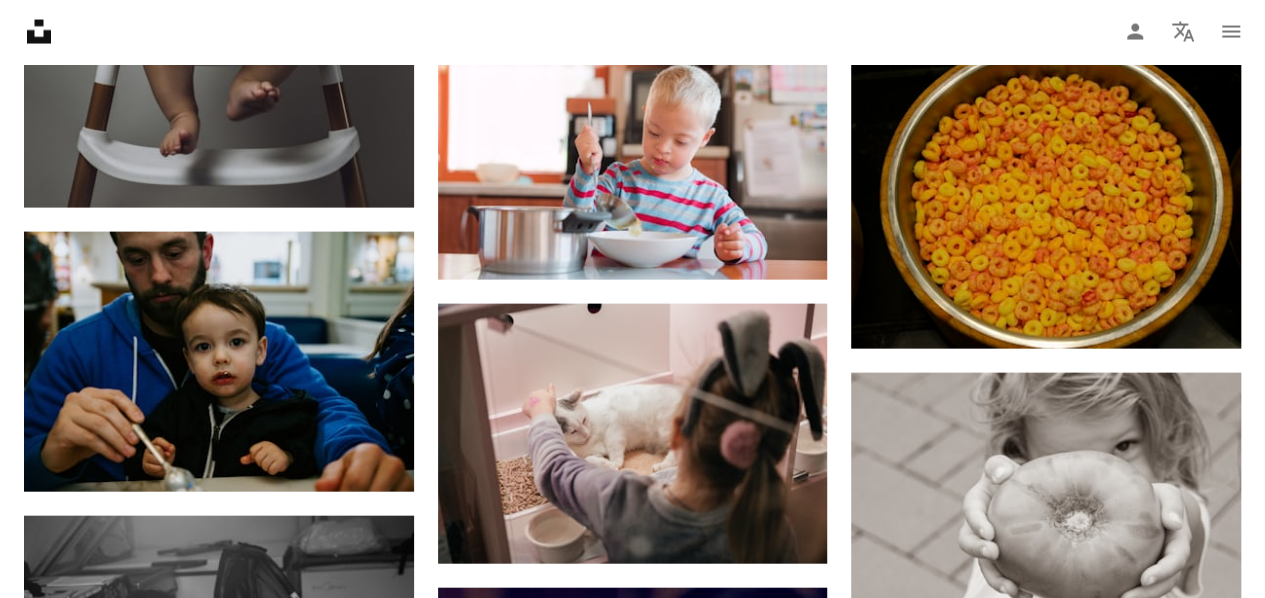 click on "Plus sign for Unsplash+ A heart A plus sign Getty Images For  Unsplash+ A lock Download A heart A plus sign [FIRST] [LAST] Available for hire A checkmark inside of a circle Arrow pointing down A heart A plus sign [FIRST] [LAST] Arrow pointing down A heart A plus sign [FIRST] [LAST] Available for hire A checkmark inside of a circle Arrow pointing down Plus sign for Unsplash+ A heart A plus sign [FIRST] [LAST] For  Unsplash+ A lock Download A heart A plus sign [FIRST] [LAST] Available for hire A checkmark inside of a circle Arrow pointing down Plus sign for Unsplash+ A heart A plus sign [FIRST] [LAST] For  Unsplash+ A lock Download A heart A plus sign [FIRST] [LAST] Available for hire A checkmark inside of a circle Arrow pointing down A heart A plus sign [FIRST] [LAST] Arrow pointing down Plus sign for Unsplash+ A heart A plus sign [FIRST] [LAST] For  Unsplash+ A lock Download The best in on-brand content creation Learn More Plus sign for Unsplash+ A heart A plus sign [FIRST] [LAST] For  Unsplash+" at bounding box center (632, -23944) 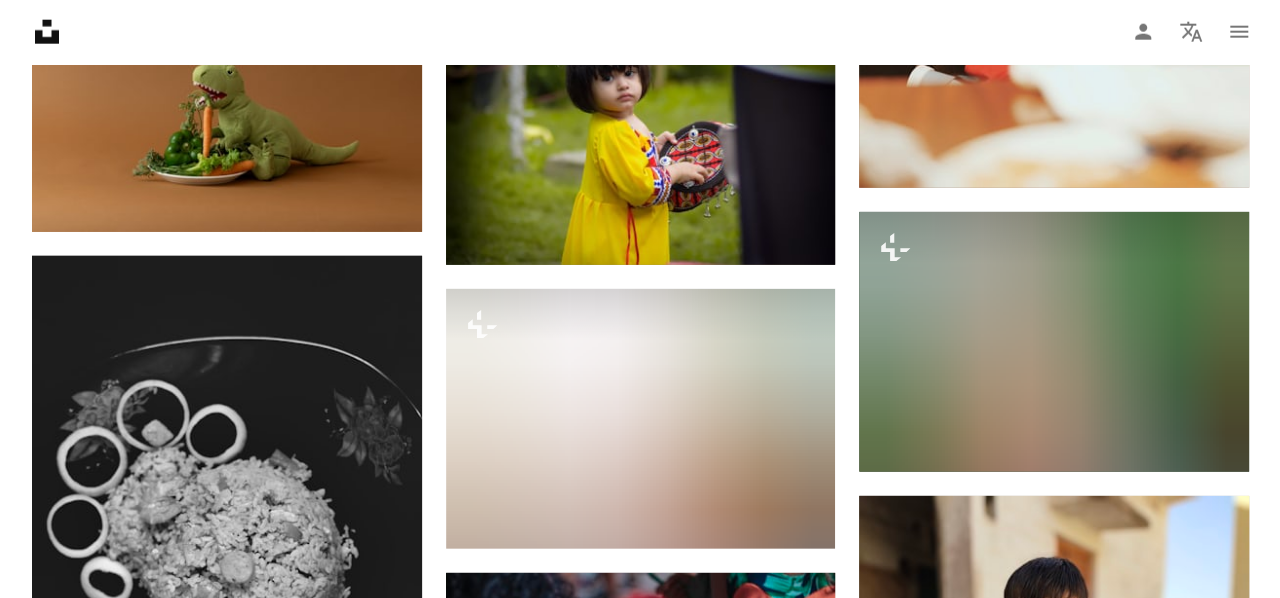 scroll, scrollTop: 55740, scrollLeft: 0, axis: vertical 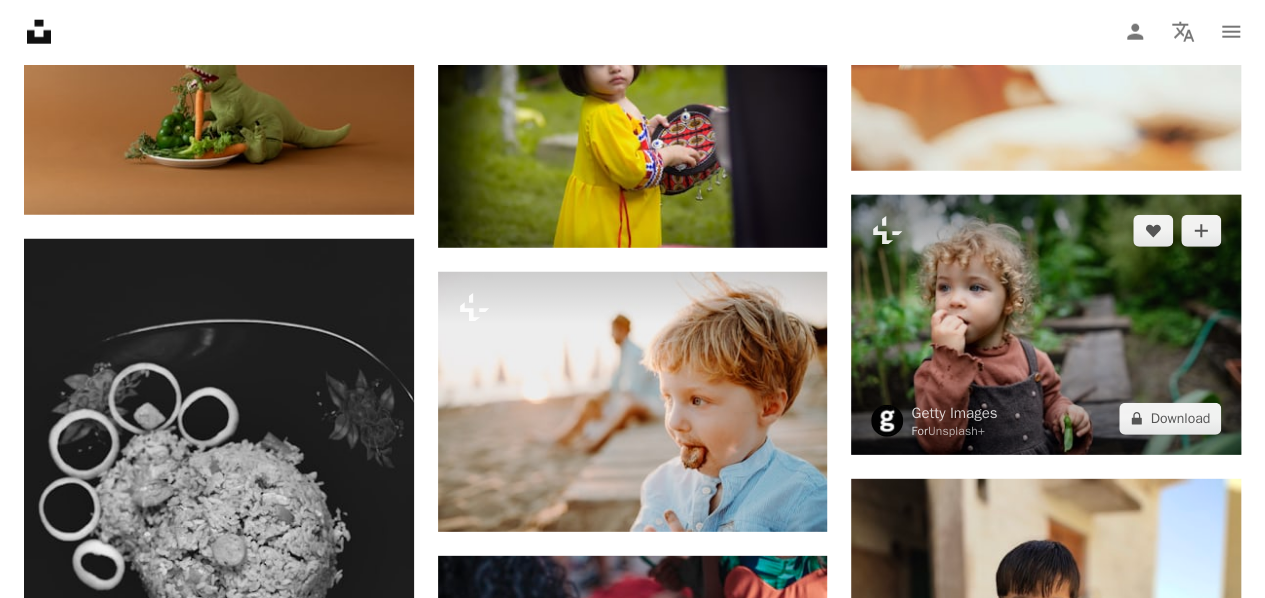click at bounding box center [1046, 325] 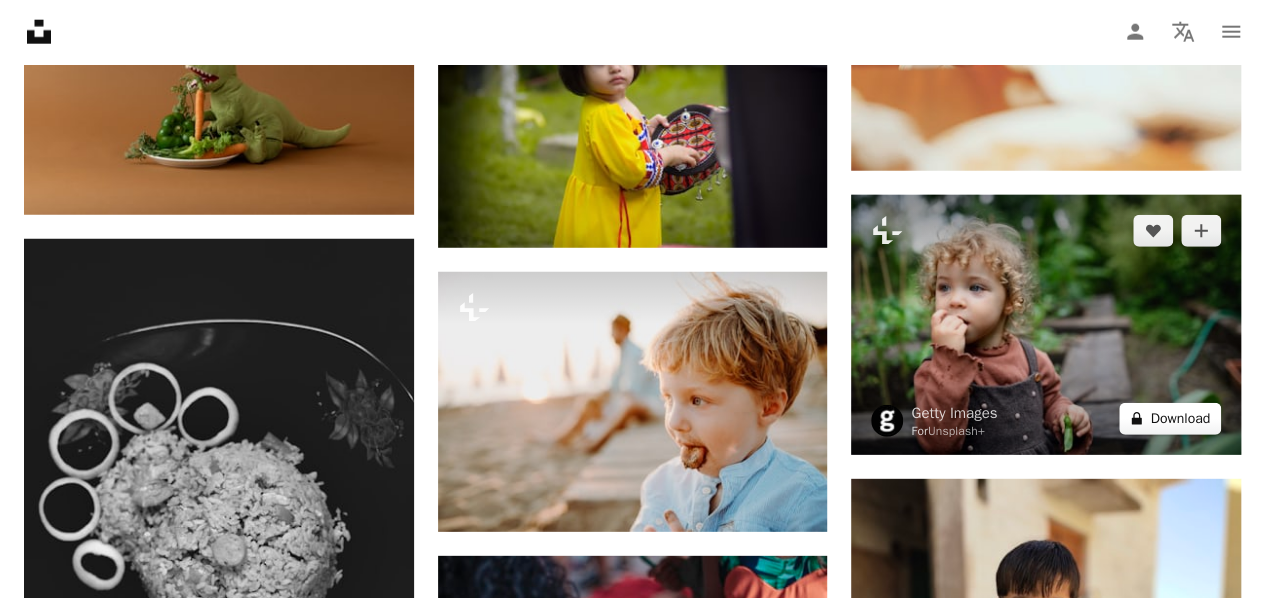 click on "A lock Download" at bounding box center [1170, 419] 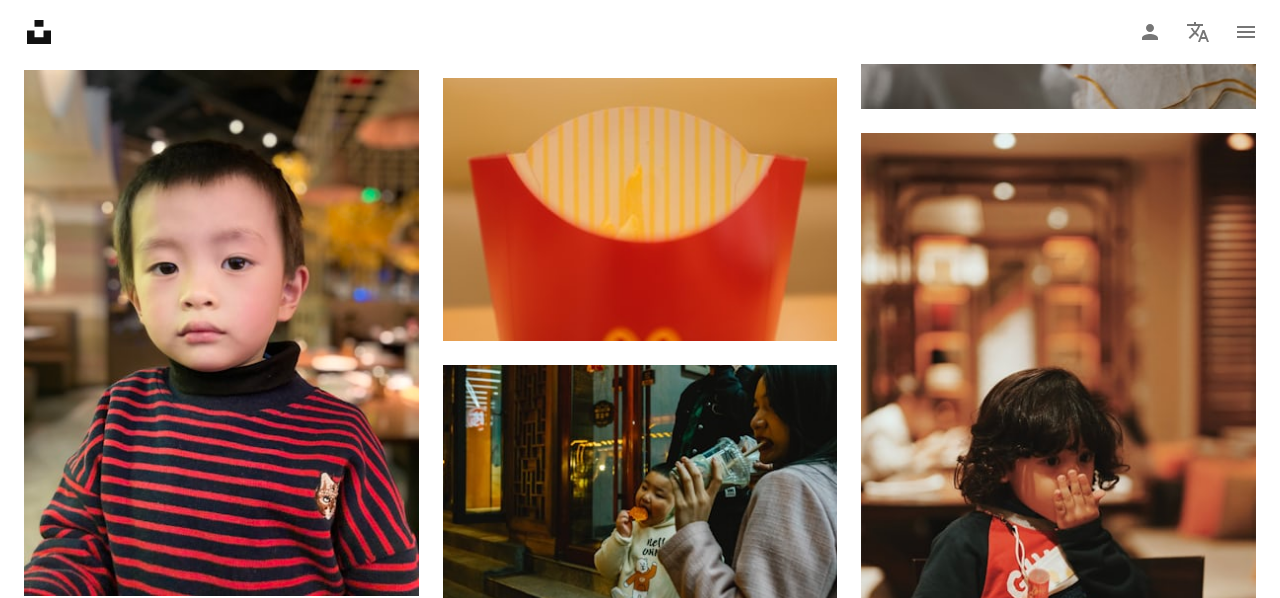 click on "An X shape Premium, ready to use images. Get unlimited access. A plus sign Members-only content added monthly A plus sign Unlimited royalty-free downloads A plus sign Illustrations  New A plus sign Enhanced legal protections yearly 66%  off monthly €12   €4 EUR per month * Get  Unsplash+ * When paid annually, billed upfront  €48 Taxes where applicable. Renews automatically. Cancel anytime." at bounding box center [640, 5201] 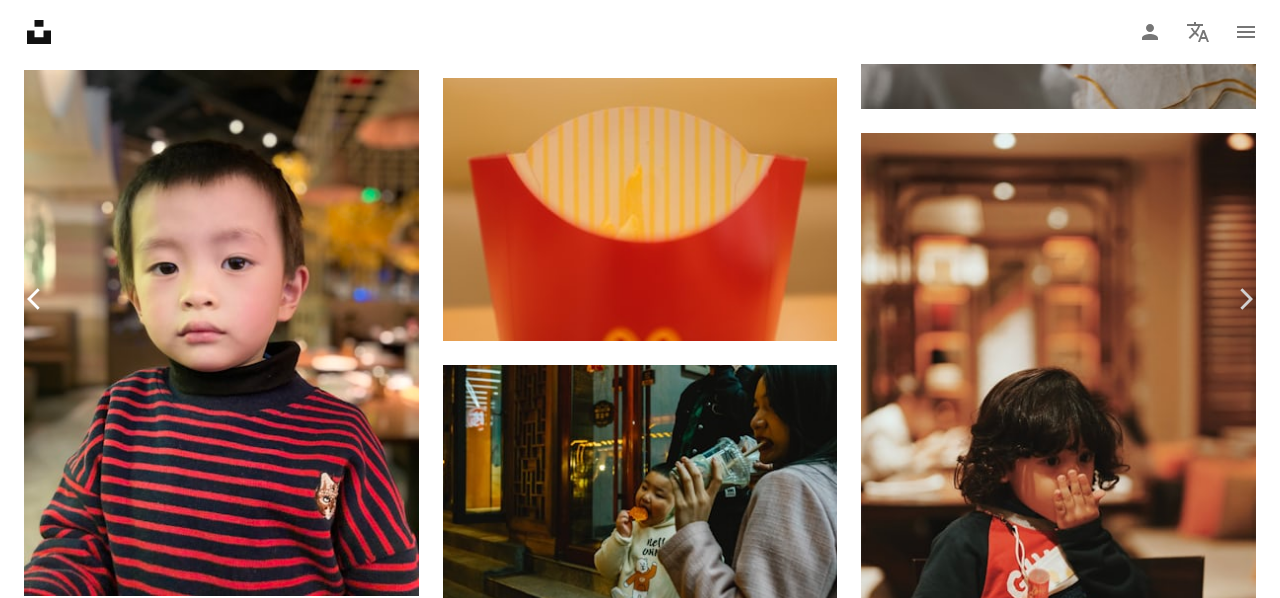 scroll, scrollTop: 952, scrollLeft: 0, axis: vertical 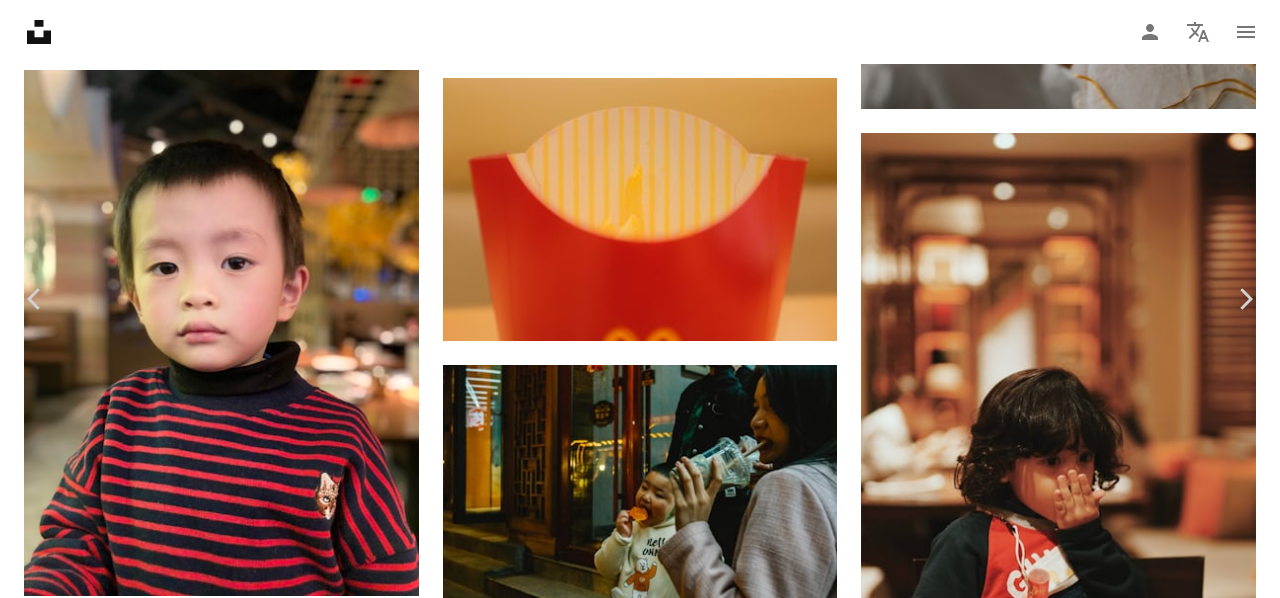 click on "Zoom in" at bounding box center (632, 4328) 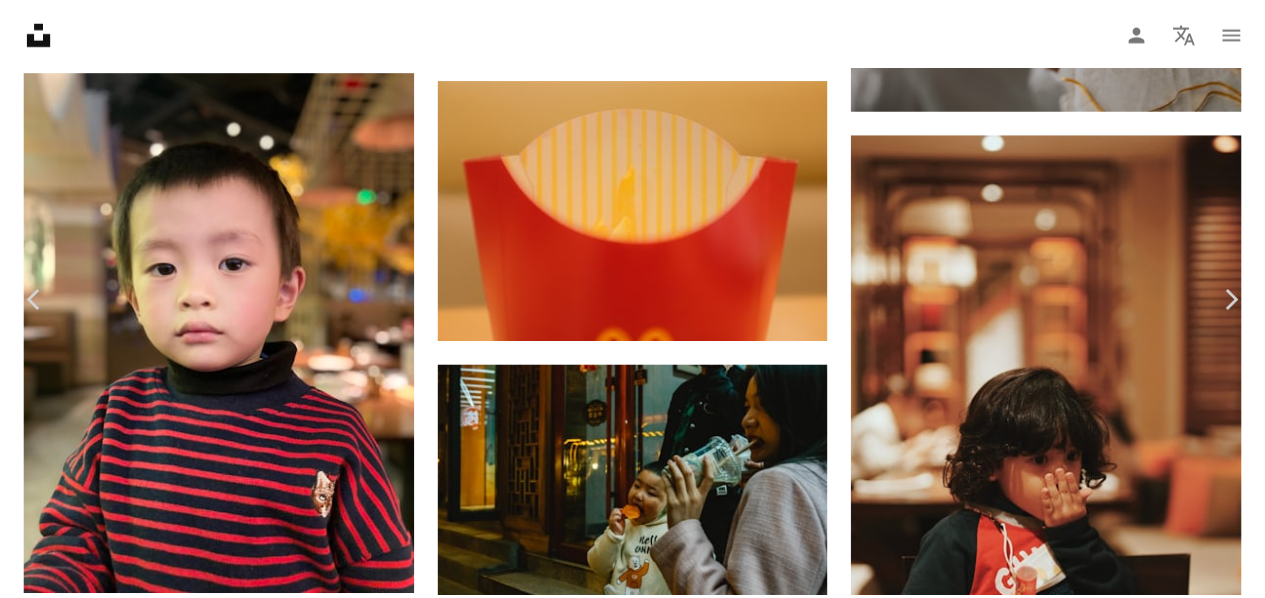 scroll, scrollTop: 0, scrollLeft: 0, axis: both 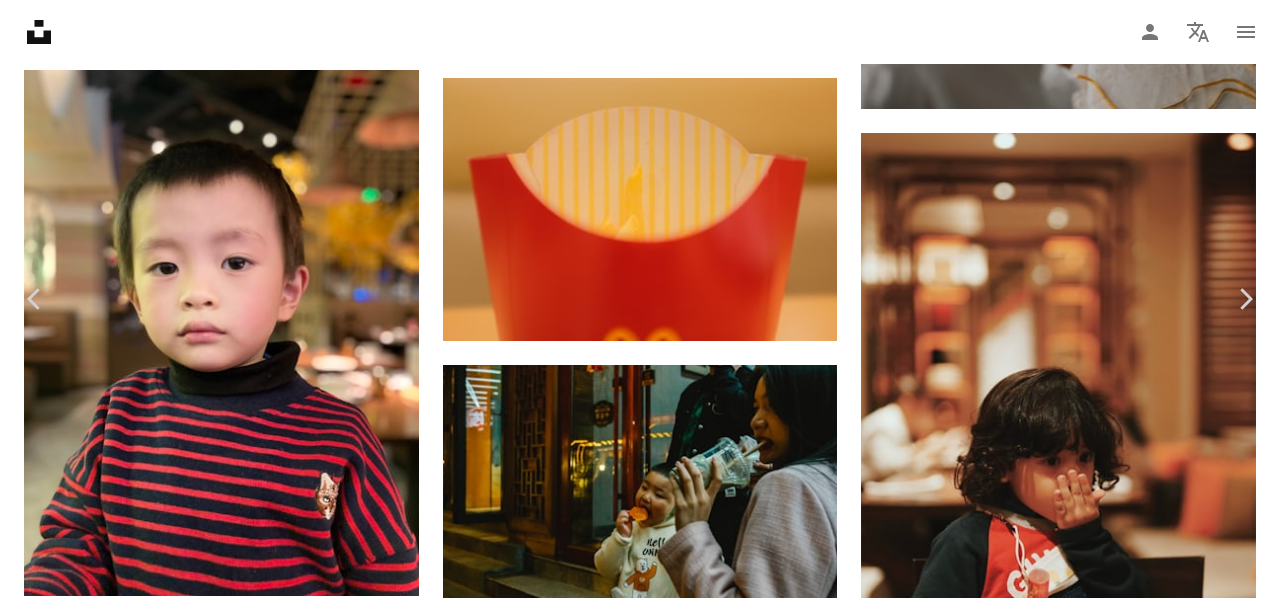 click on "An X shape" at bounding box center [20, 20] 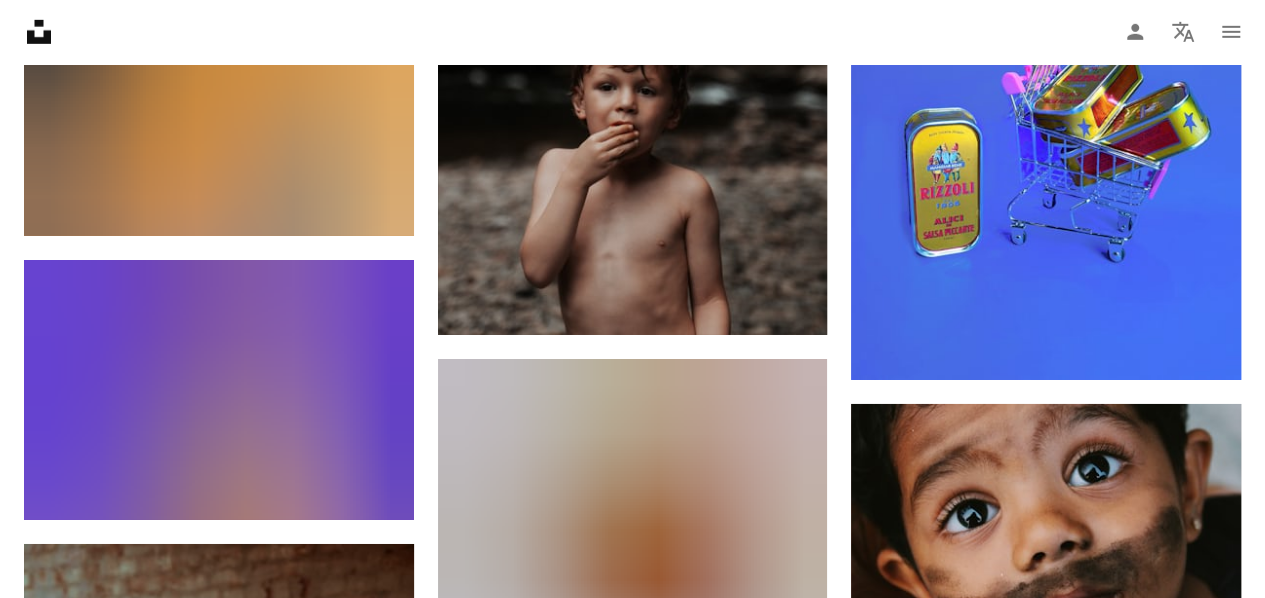 scroll, scrollTop: 60581, scrollLeft: 0, axis: vertical 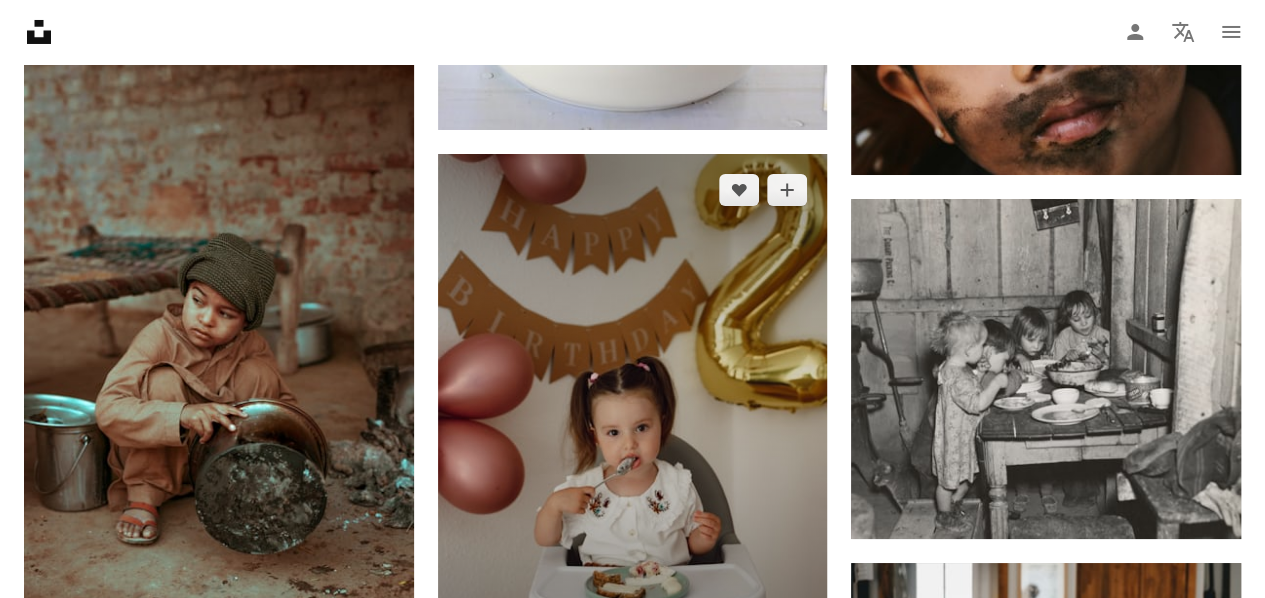 click at bounding box center [633, 413] 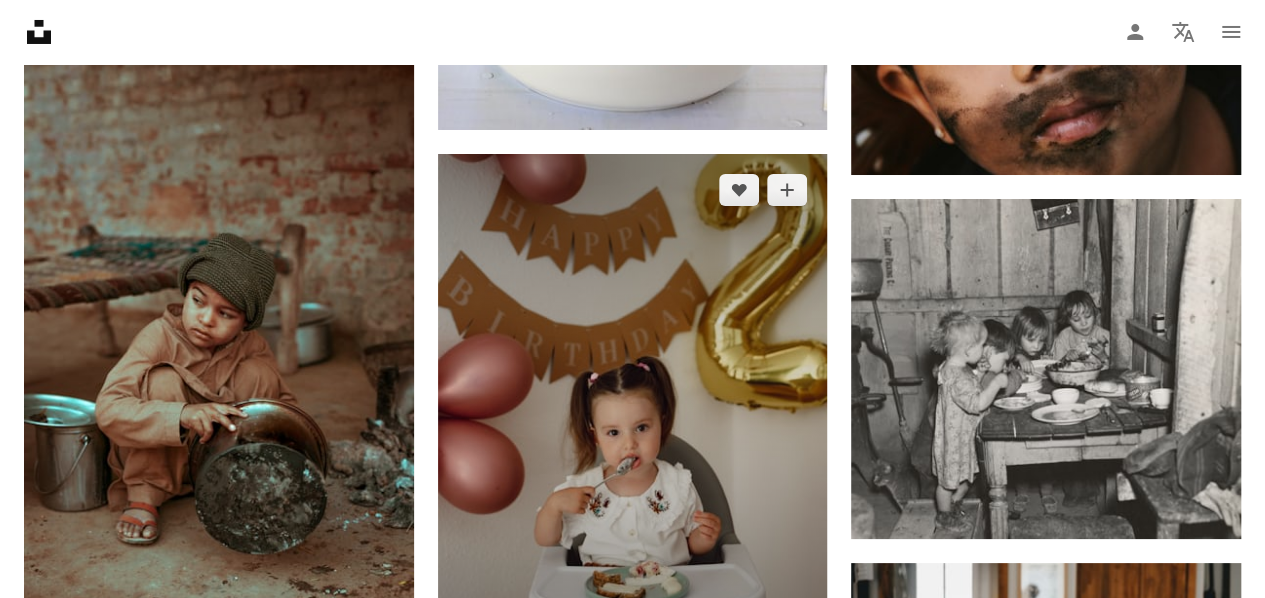 click at bounding box center [633, 413] 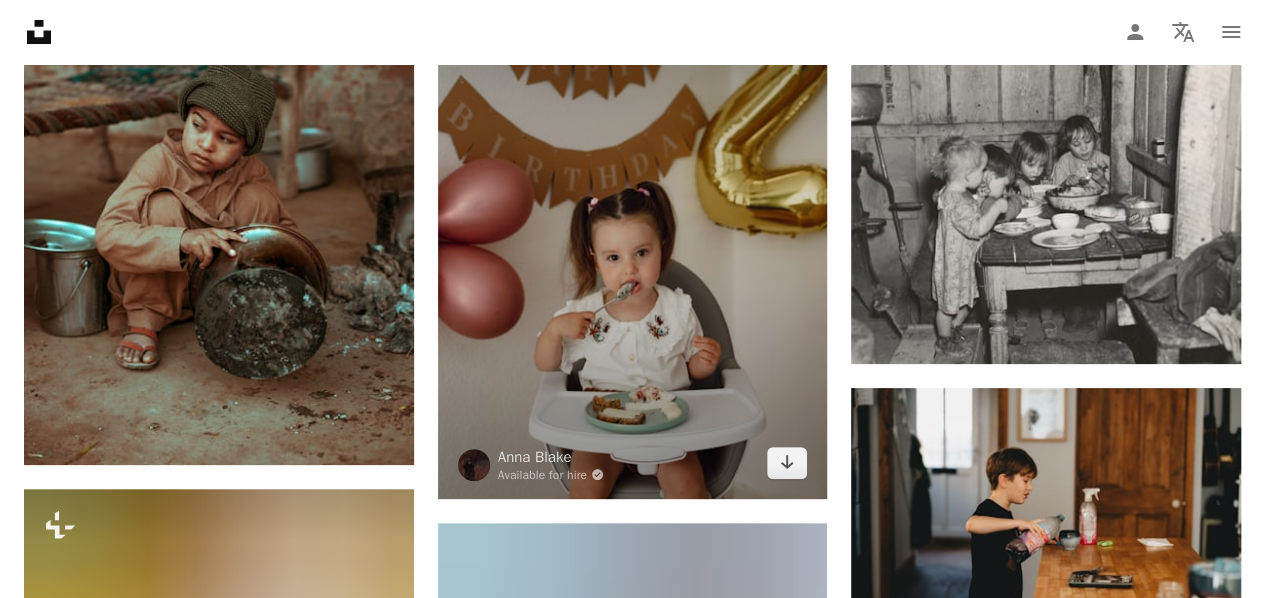 scroll, scrollTop: 60757, scrollLeft: 0, axis: vertical 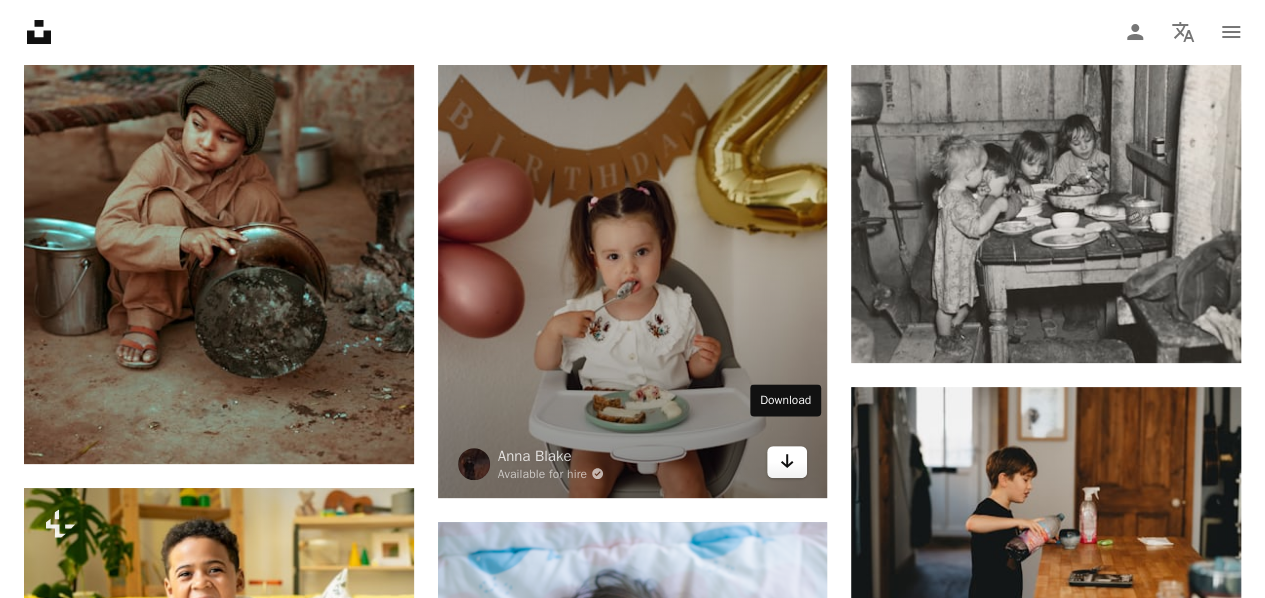 click on "Arrow pointing down" at bounding box center (787, 462) 